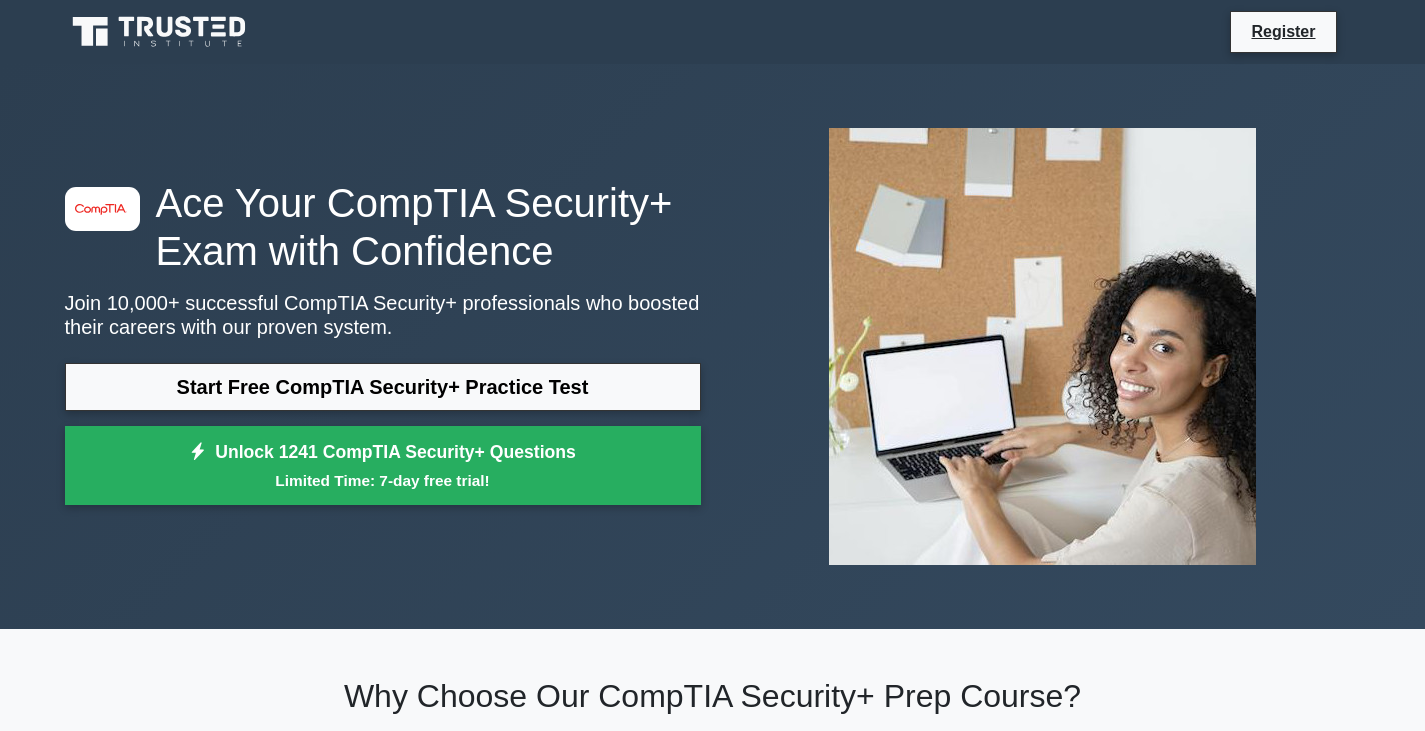 scroll, scrollTop: 0, scrollLeft: 0, axis: both 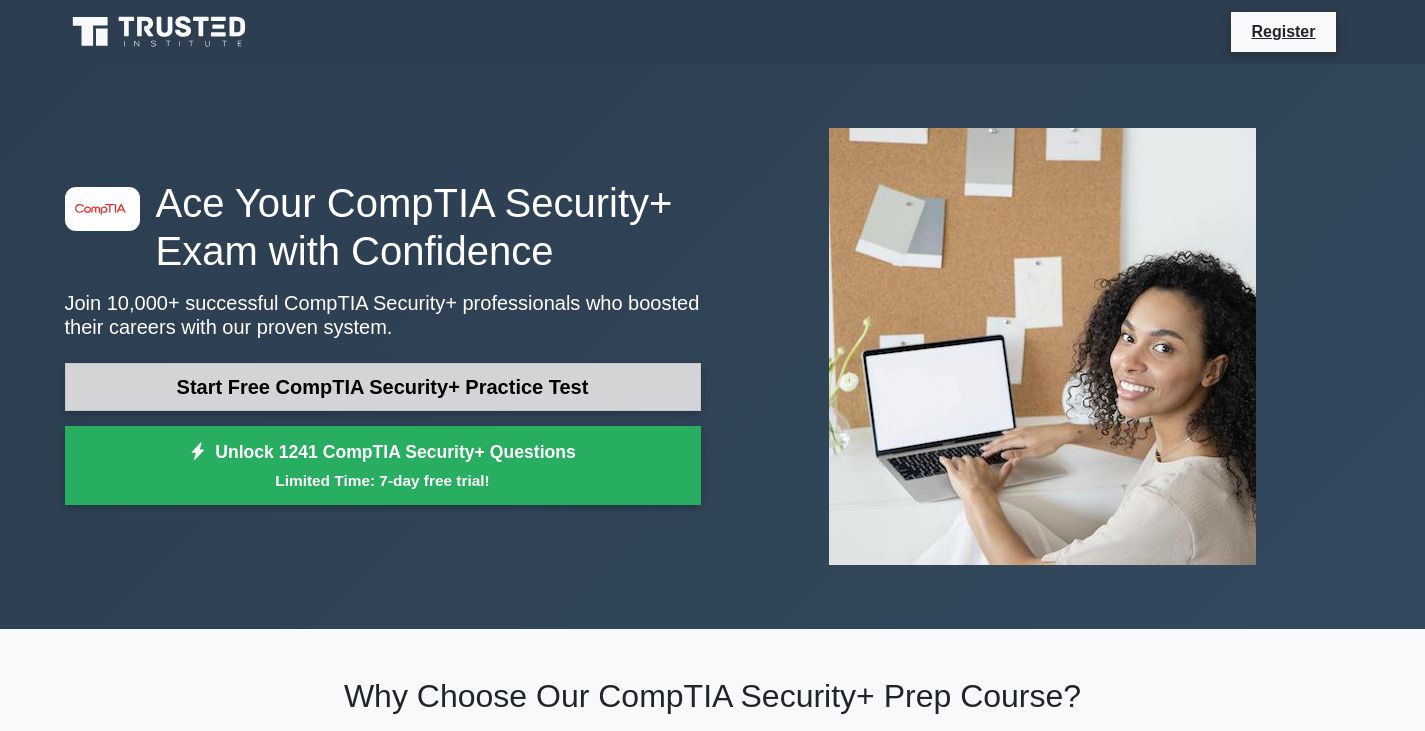 click on "Start Free CompTIA Security+ Practice Test" at bounding box center [383, 387] 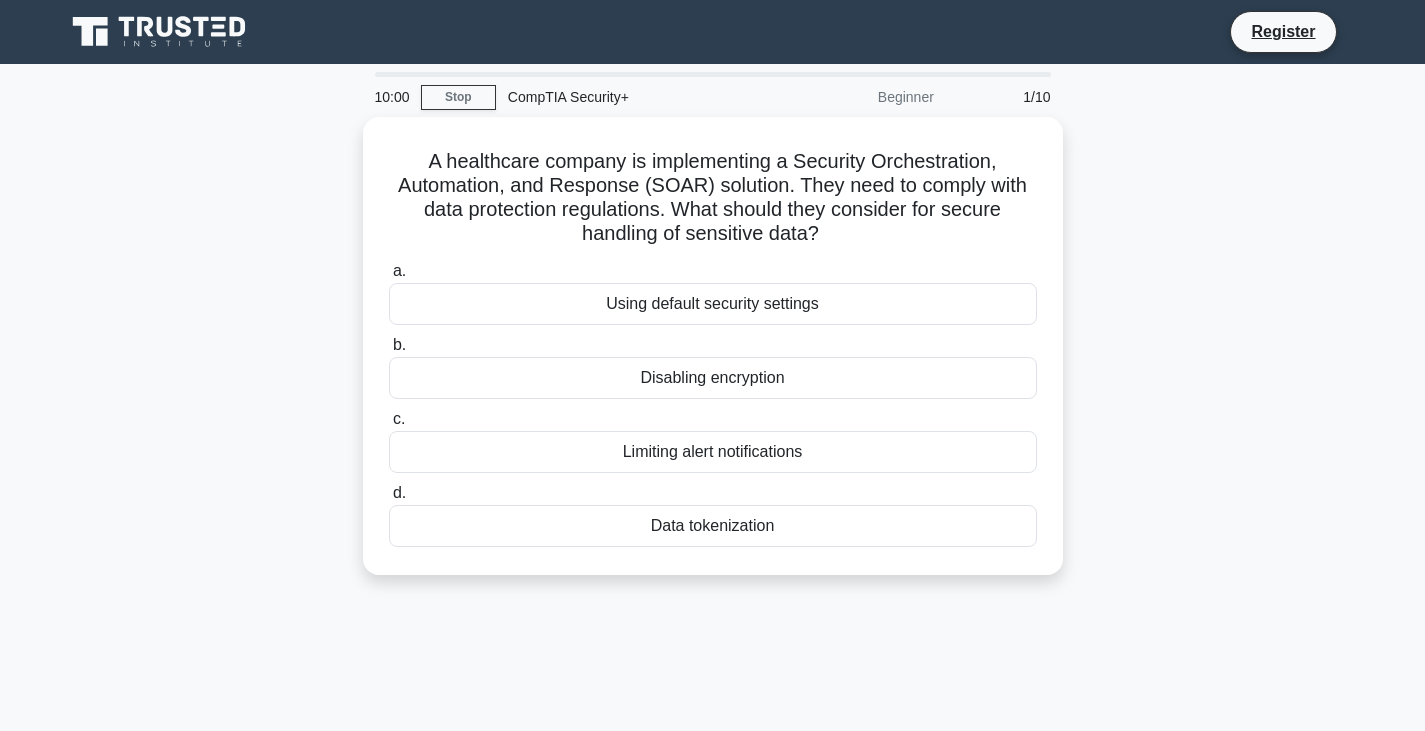 scroll, scrollTop: 0, scrollLeft: 0, axis: both 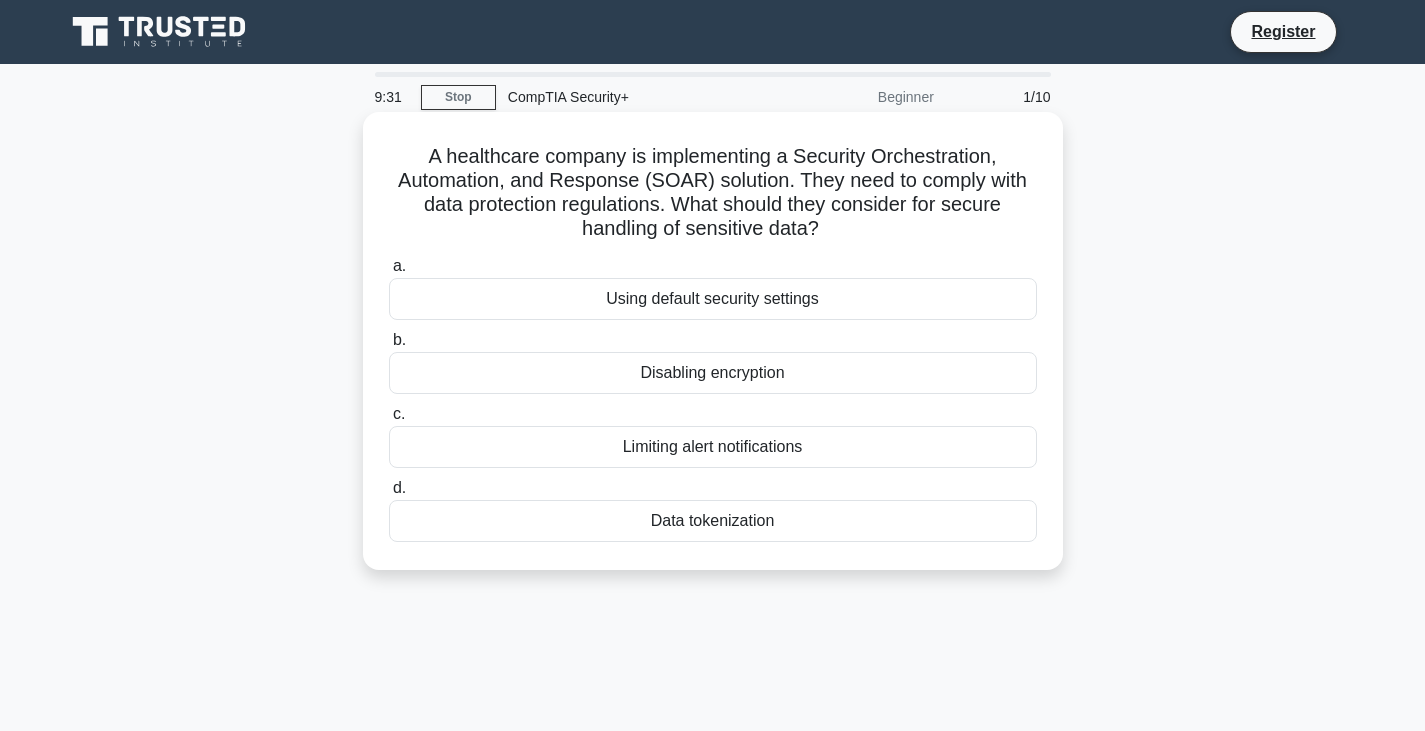 click on "Data tokenization" at bounding box center [713, 521] 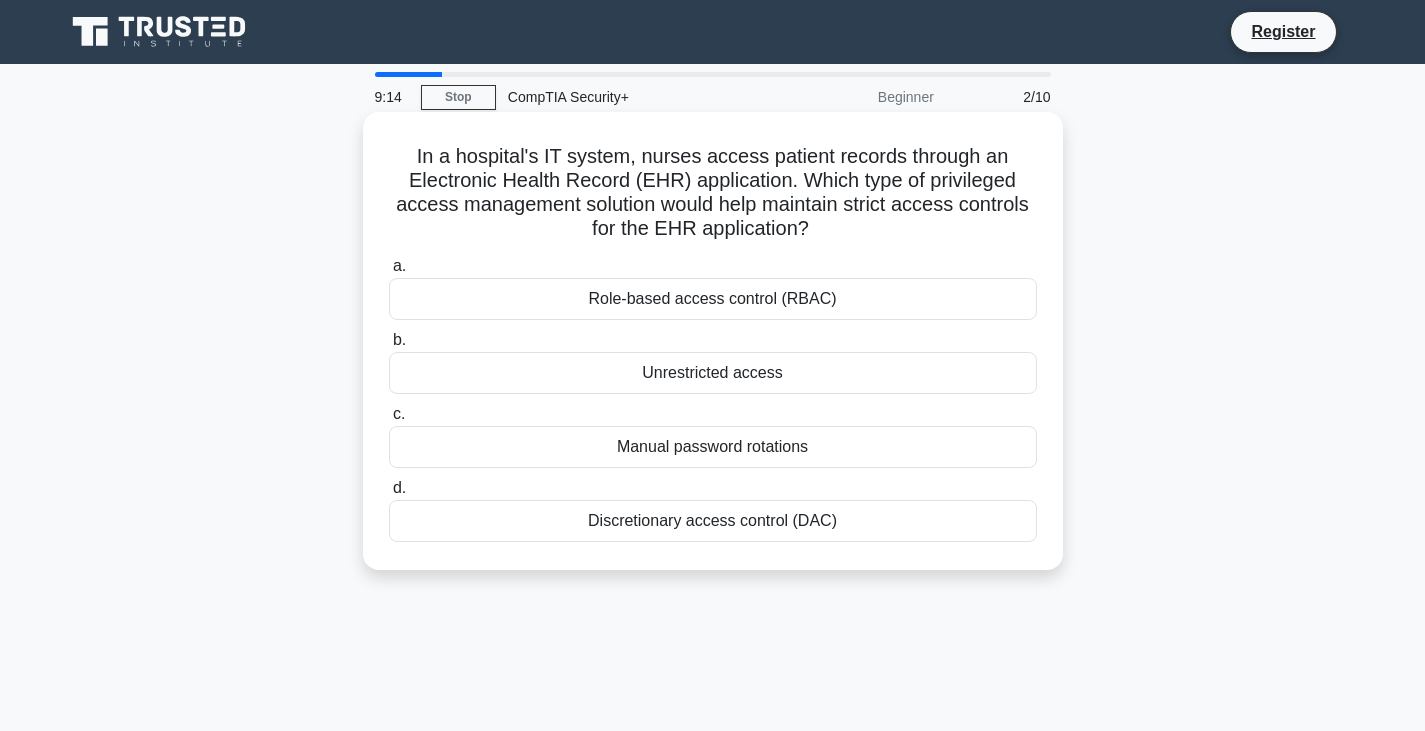 click on "Role-based access control (RBAC)" at bounding box center [713, 299] 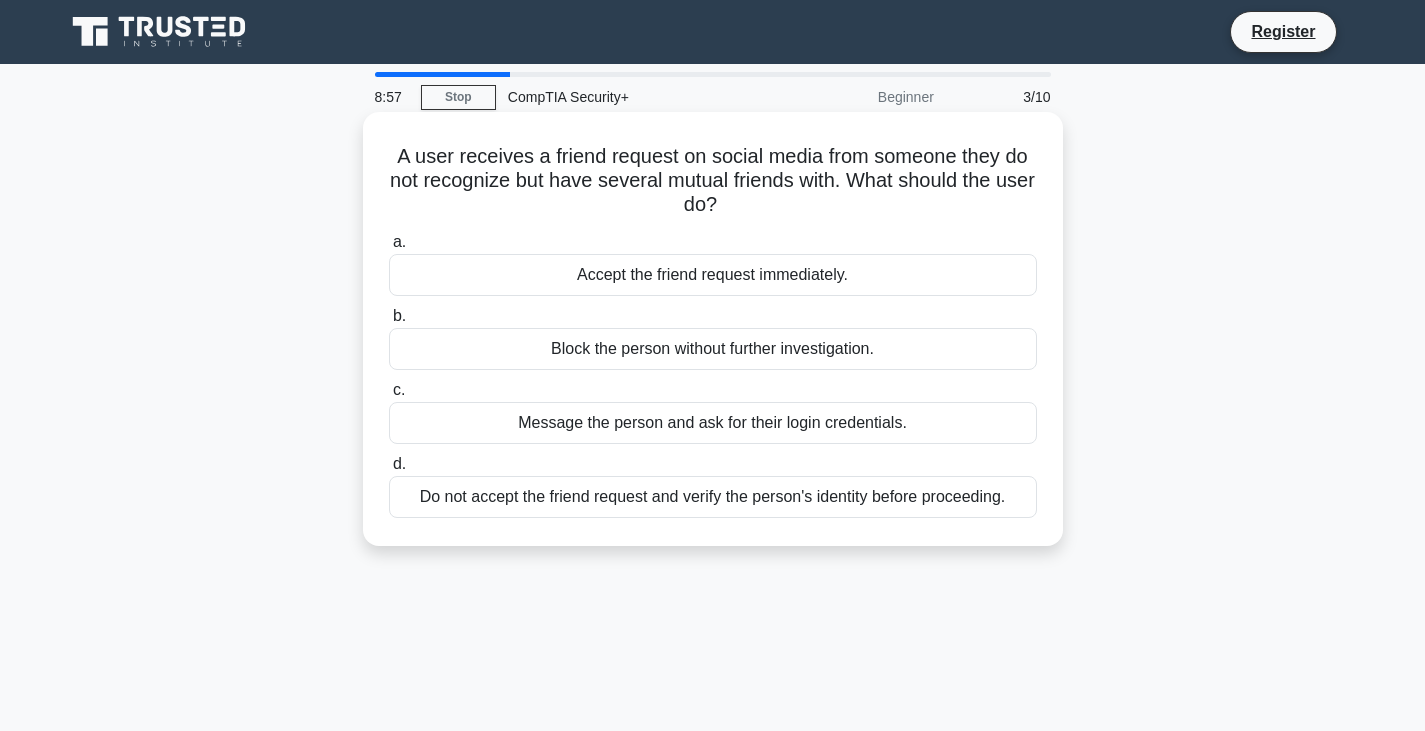 click on "Do not accept the friend request and verify the person's identity before proceeding." at bounding box center (713, 497) 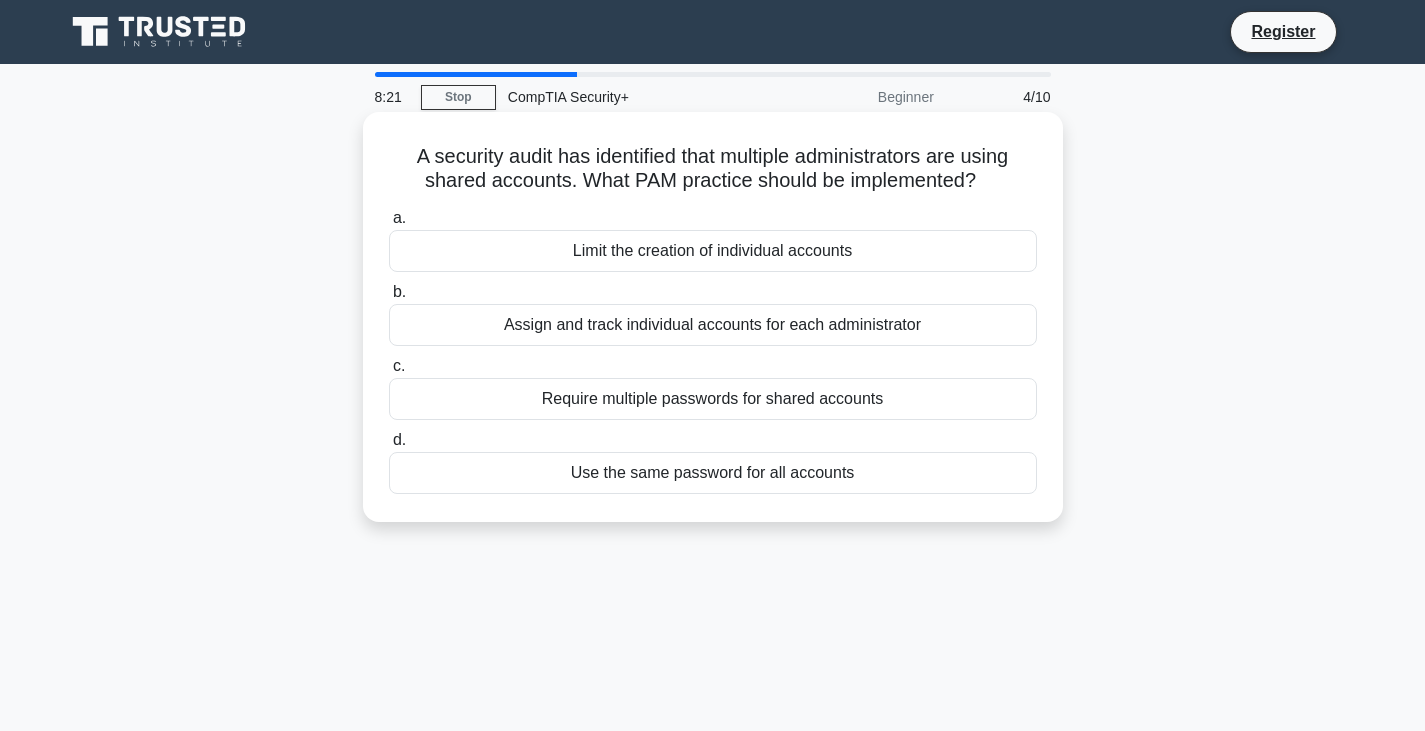 click on "Require multiple passwords for shared accounts" at bounding box center (713, 399) 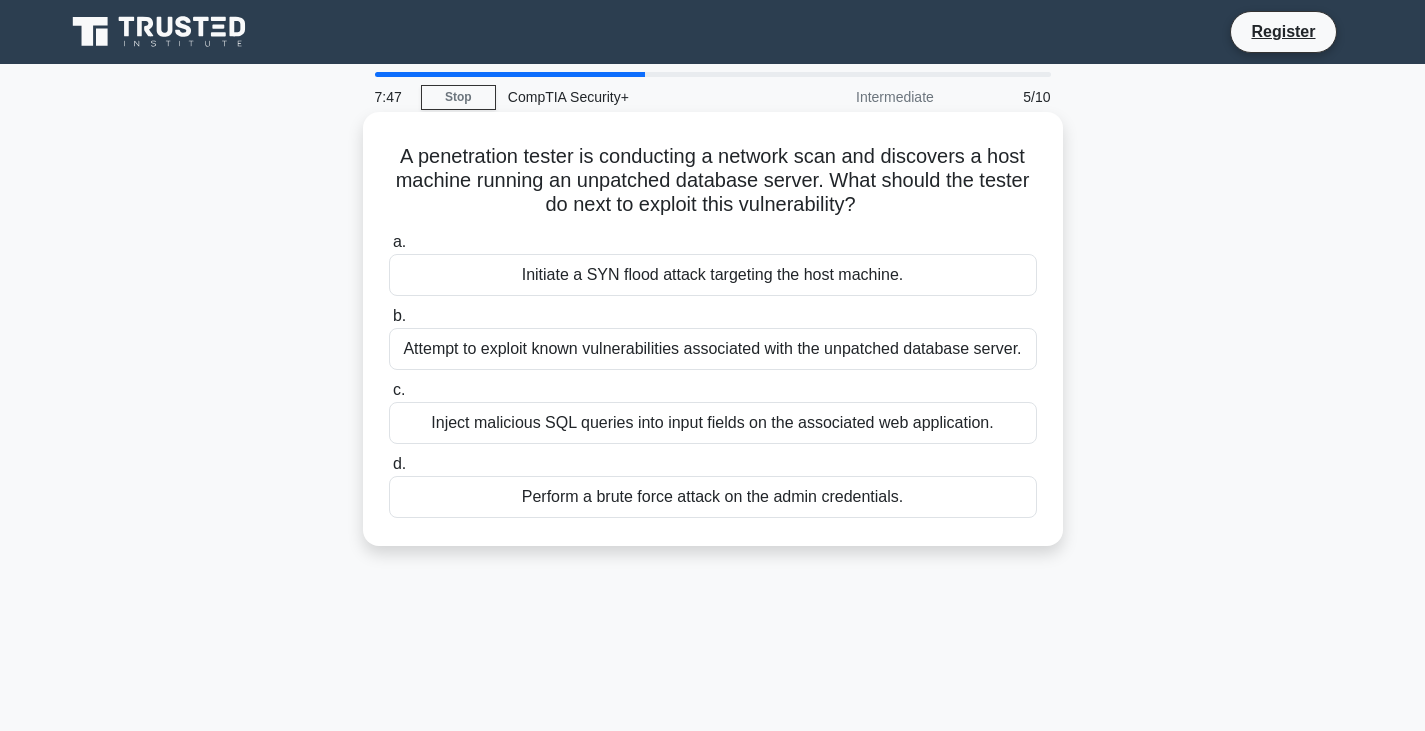 click on "Attempt to exploit known vulnerabilities associated with the unpatched database server." at bounding box center (713, 349) 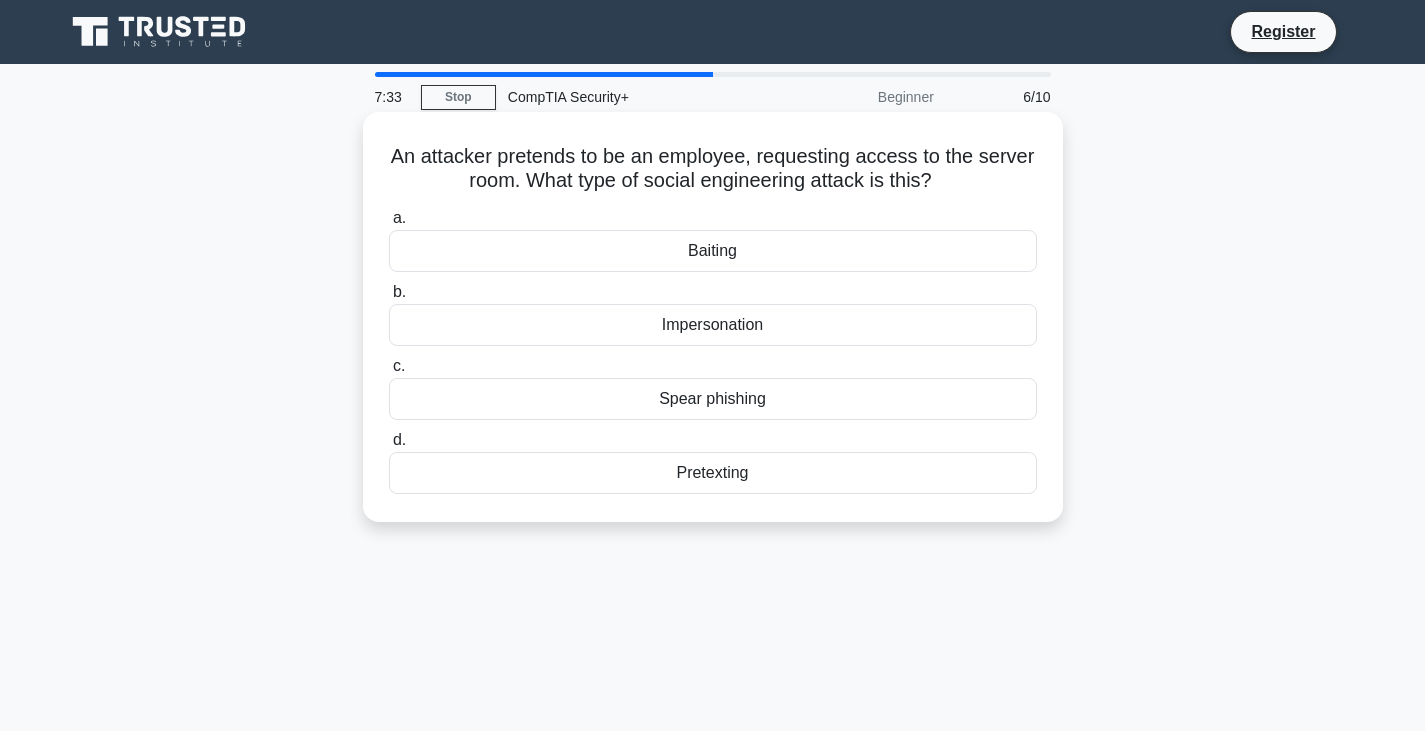 click on "Impersonation" at bounding box center (713, 325) 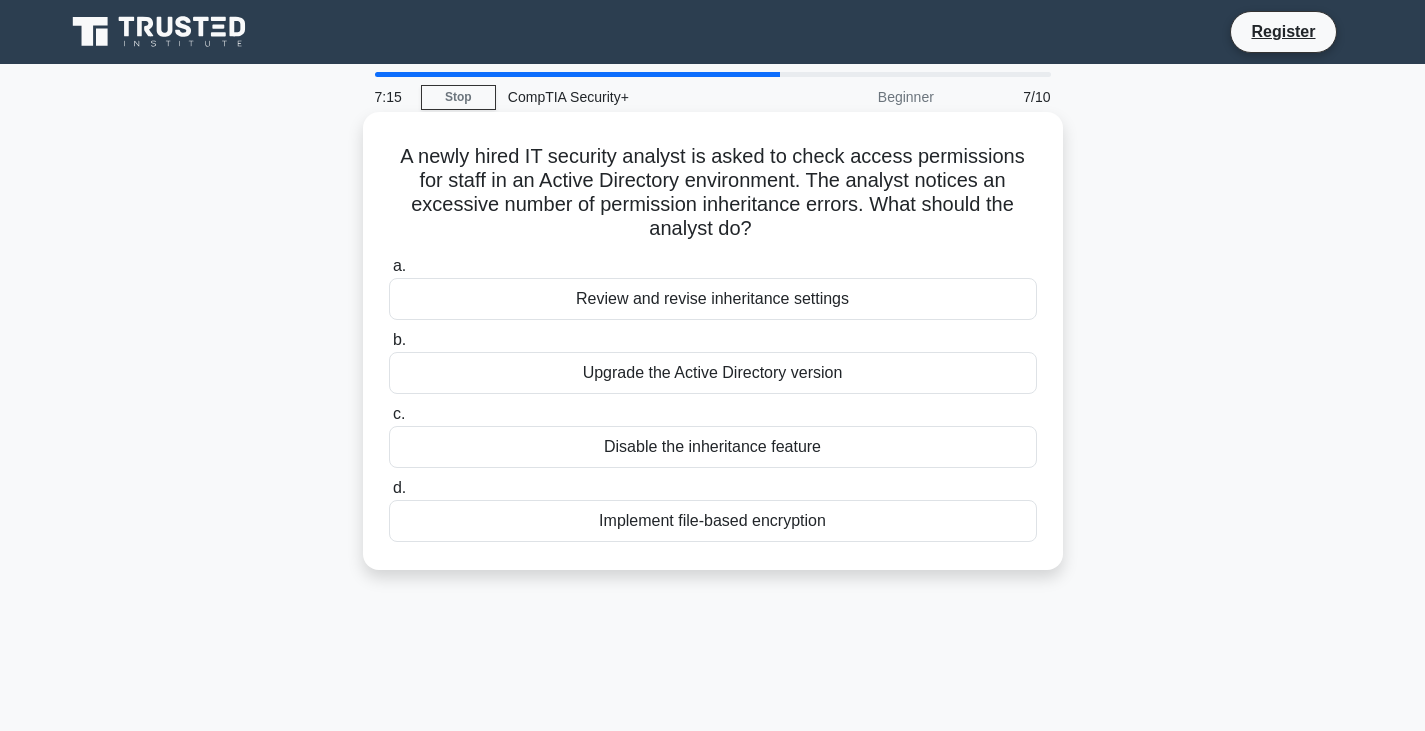 click on "Review and revise inheritance settings" at bounding box center (713, 299) 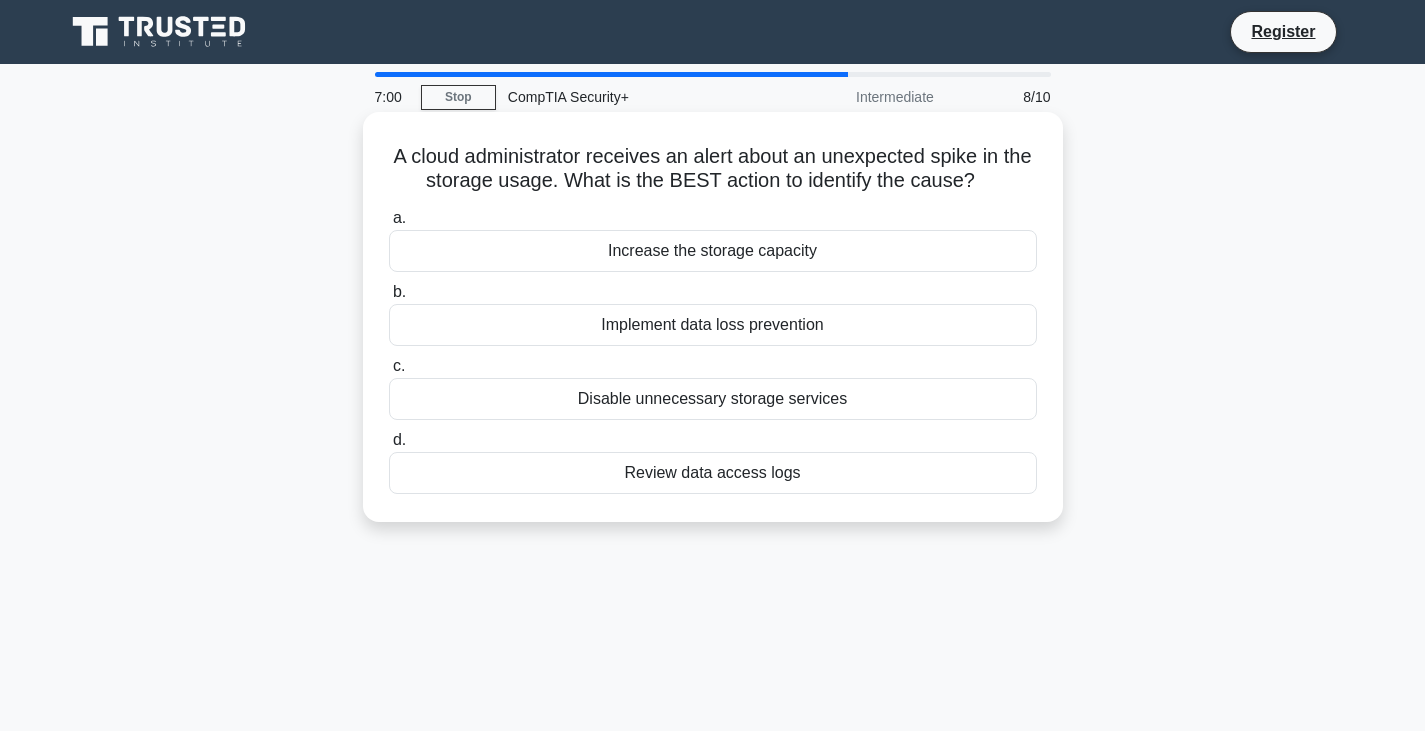 click on "Review data access logs" at bounding box center (713, 473) 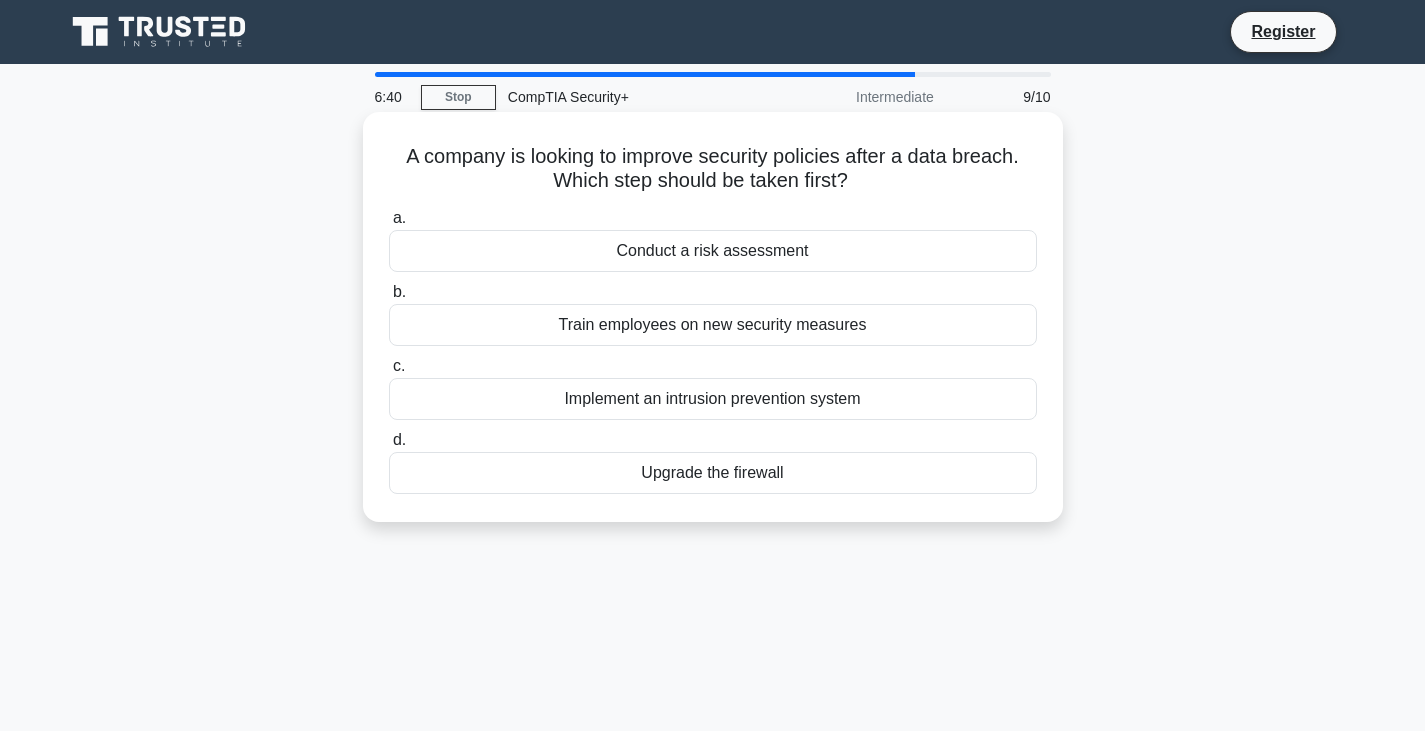 click on "Conduct a risk assessment" at bounding box center [713, 251] 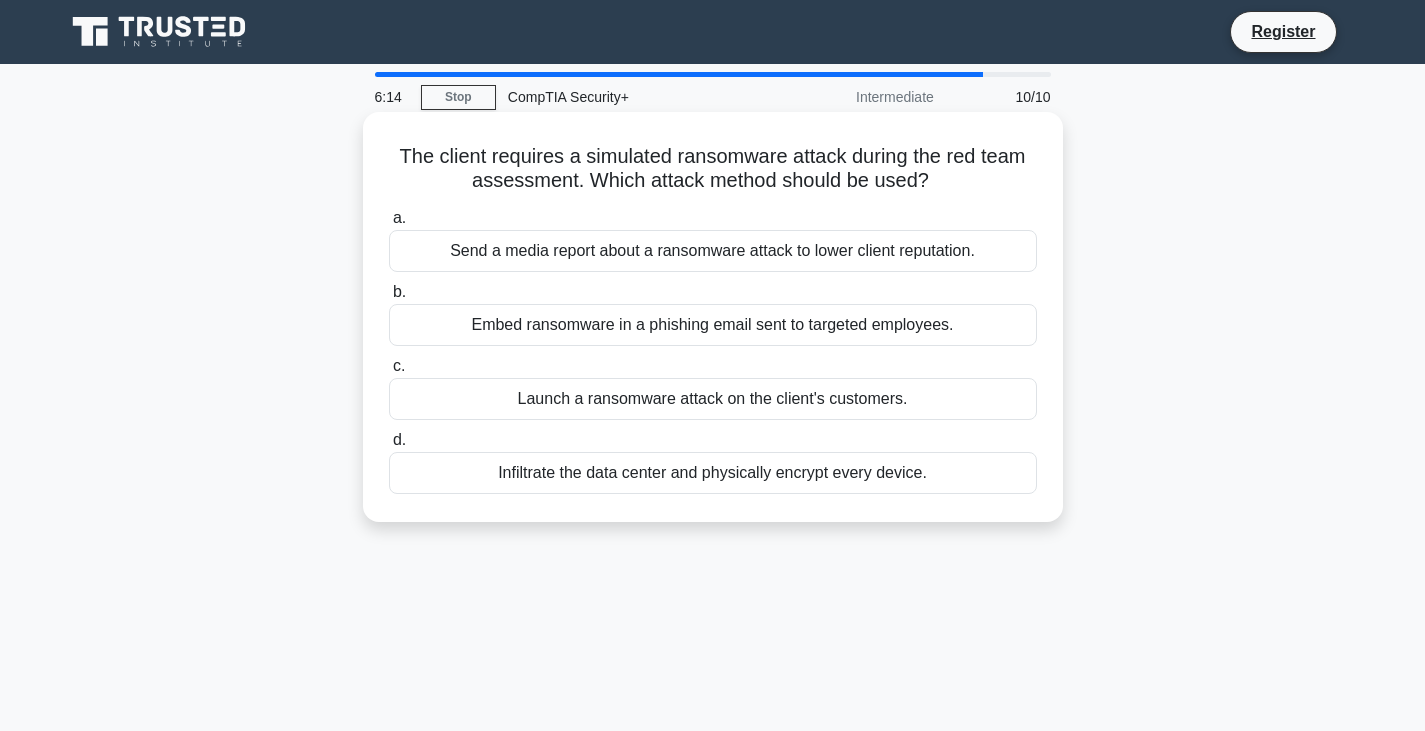 click on "Embed ransomware in a phishing email sent to targeted employees." at bounding box center [713, 325] 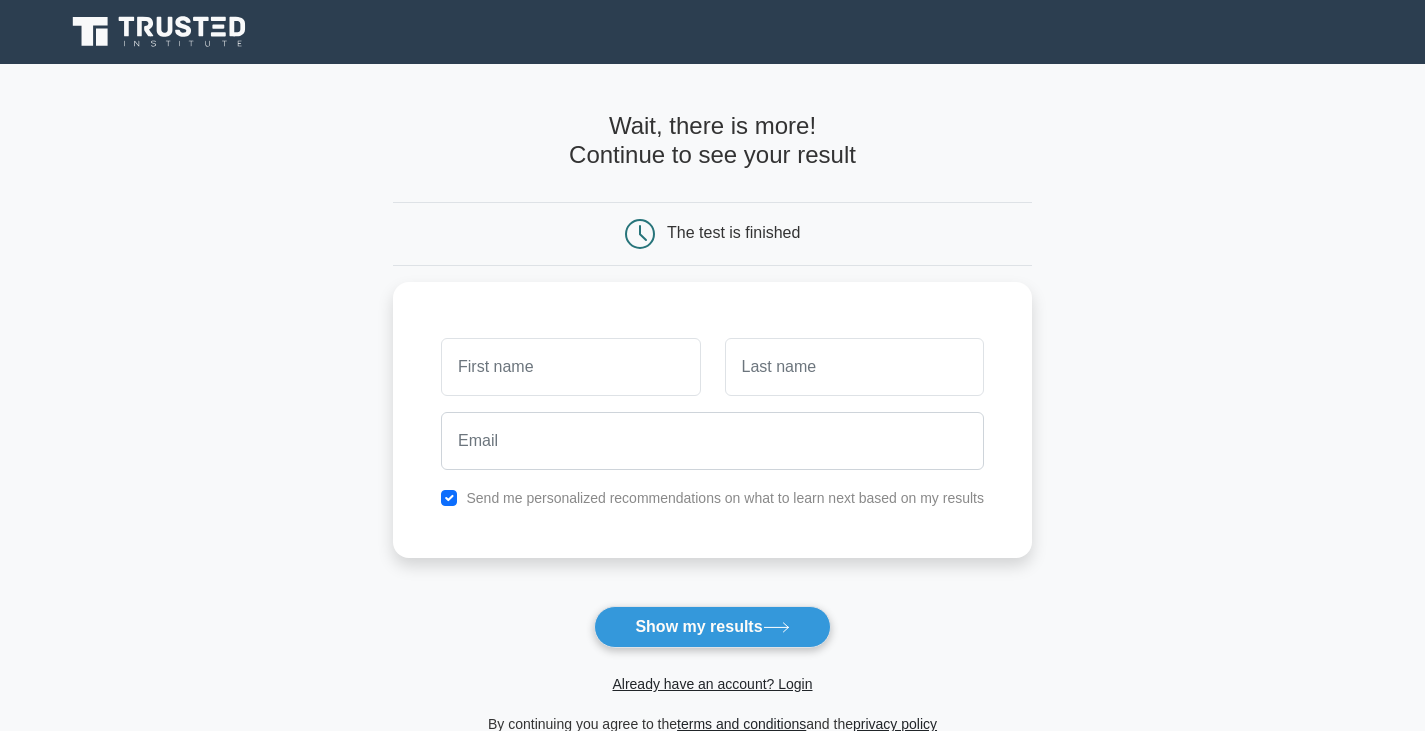 scroll, scrollTop: 0, scrollLeft: 0, axis: both 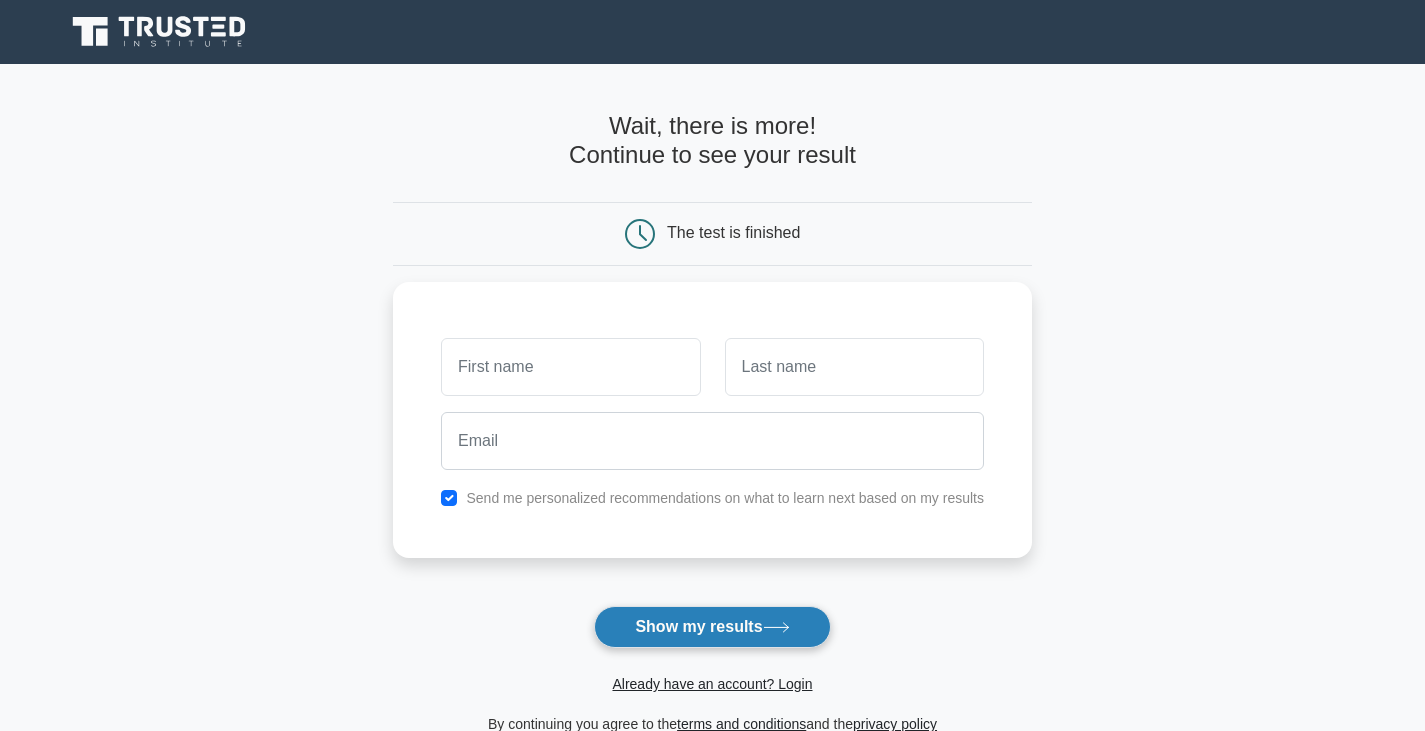 click on "Show my results" at bounding box center [712, 627] 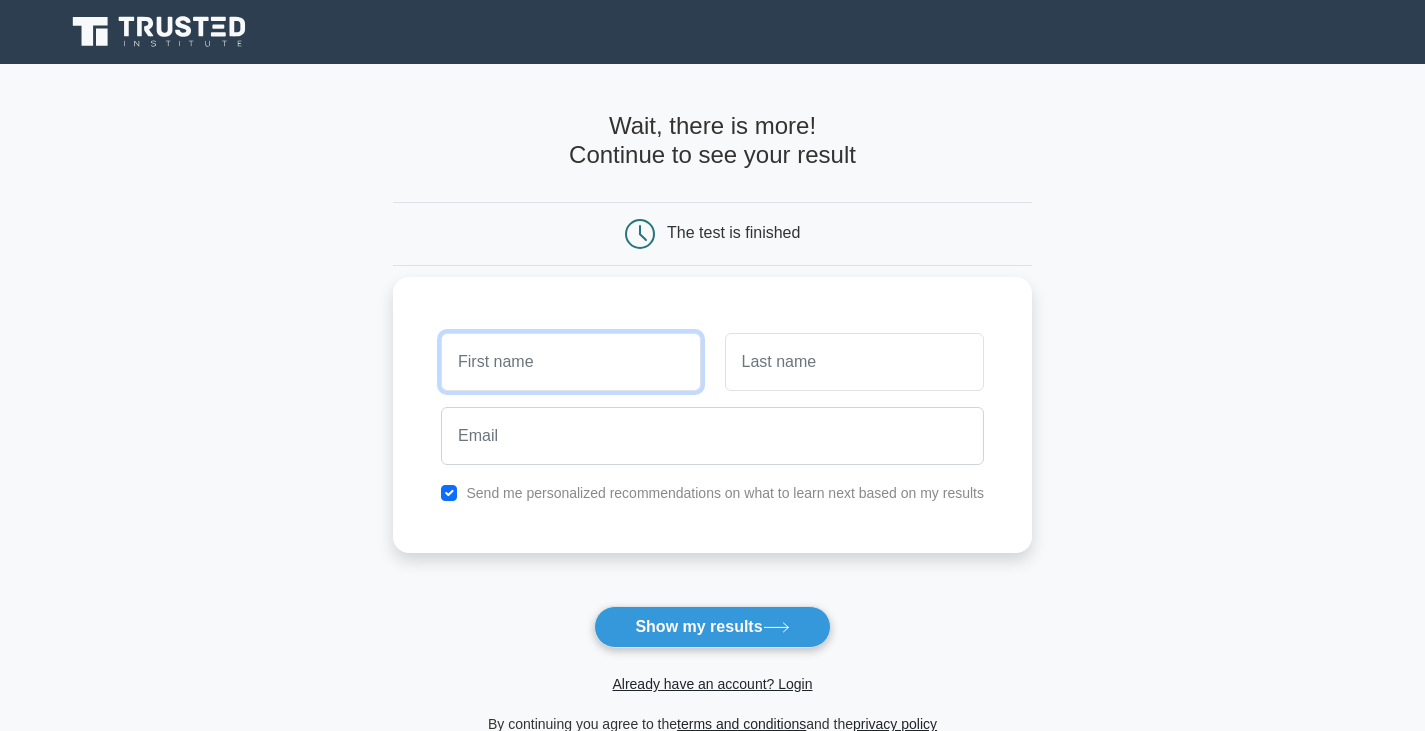 type on "ILNUR" 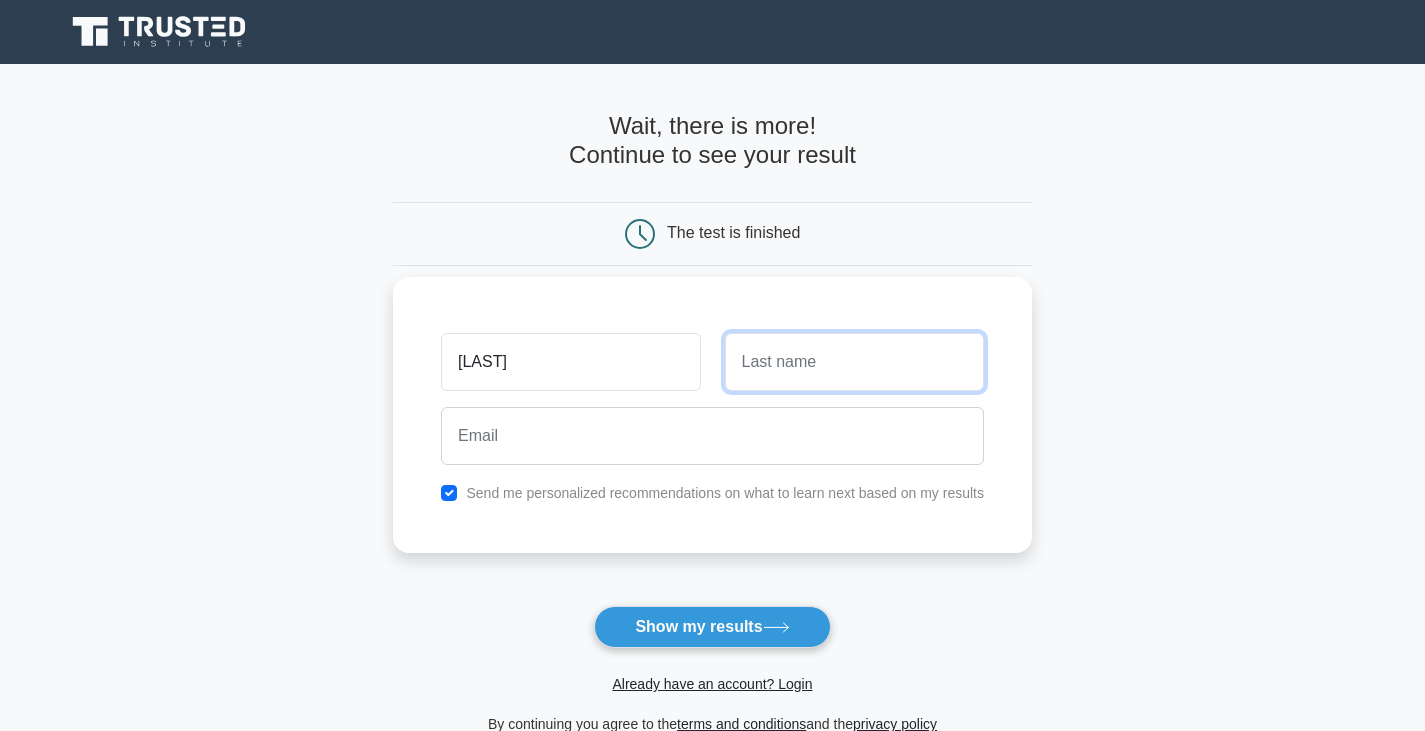click at bounding box center (854, 362) 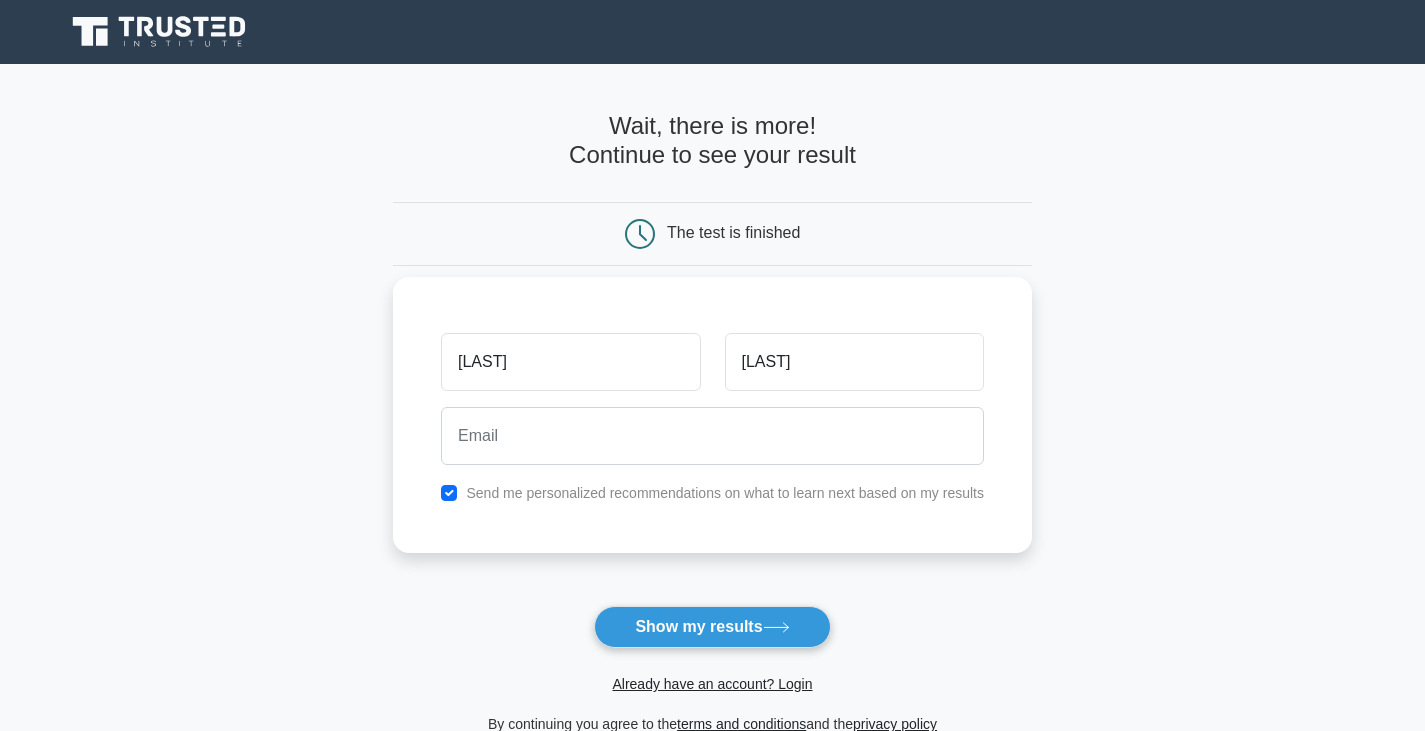click at bounding box center [712, 436] 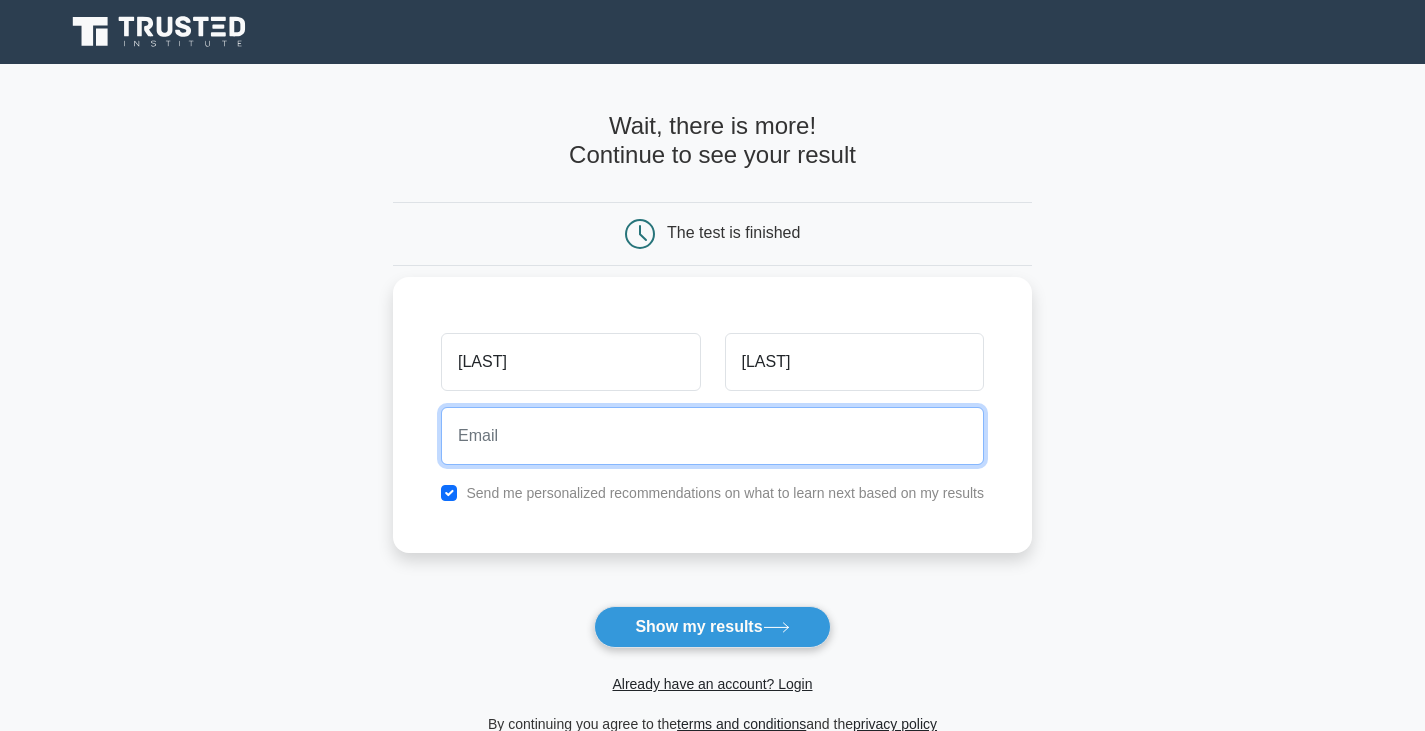 click at bounding box center (712, 436) 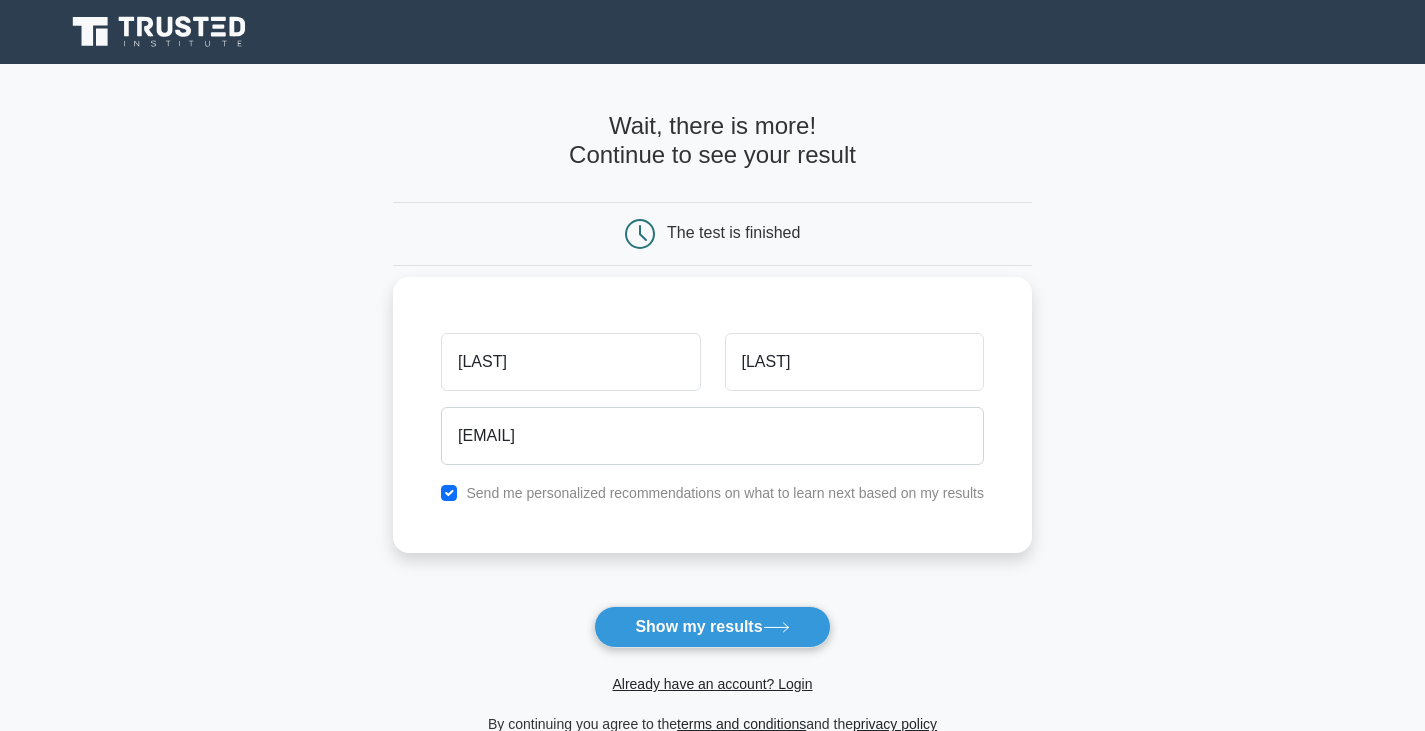 click on "Send me personalized recommendations on what to learn next based on my results" at bounding box center (712, 493) 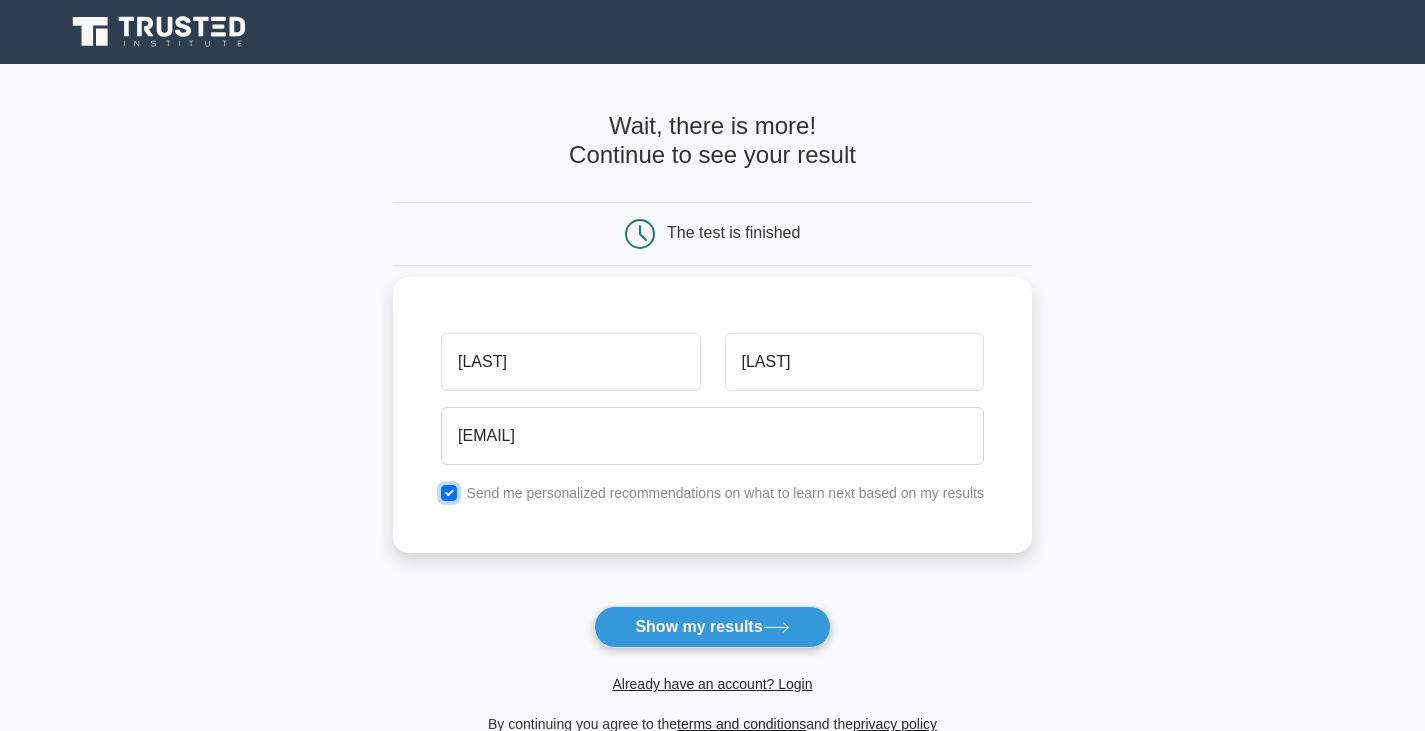 click at bounding box center [449, 493] 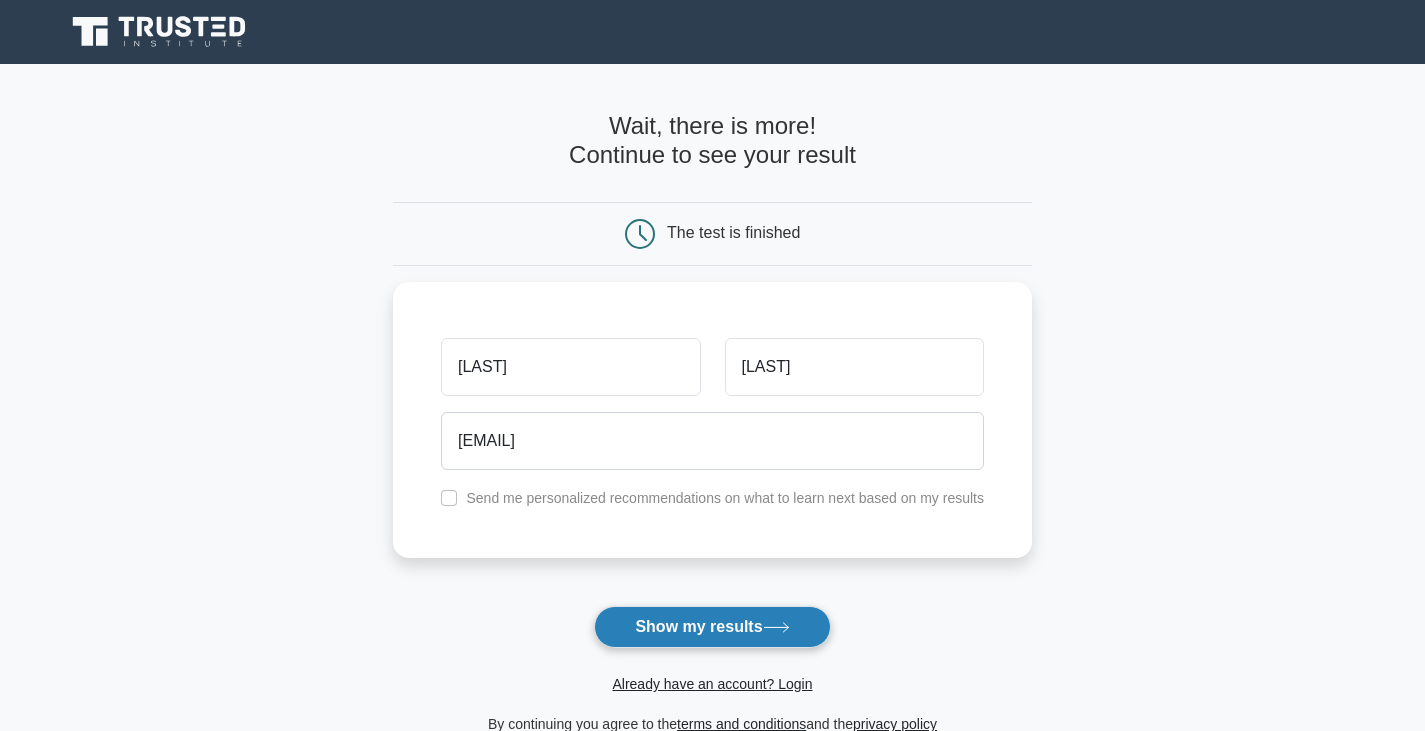 click on "Show my results" at bounding box center [712, 627] 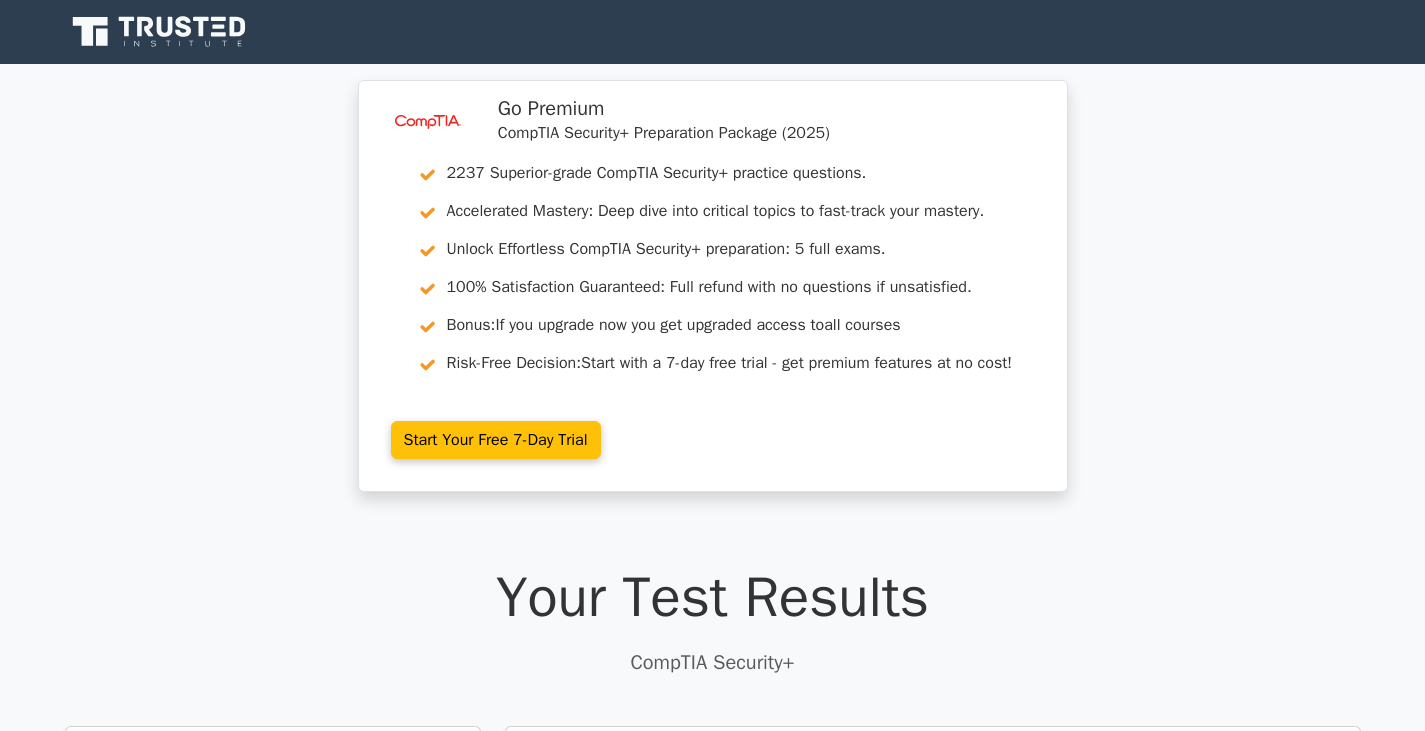 scroll, scrollTop: 0, scrollLeft: 0, axis: both 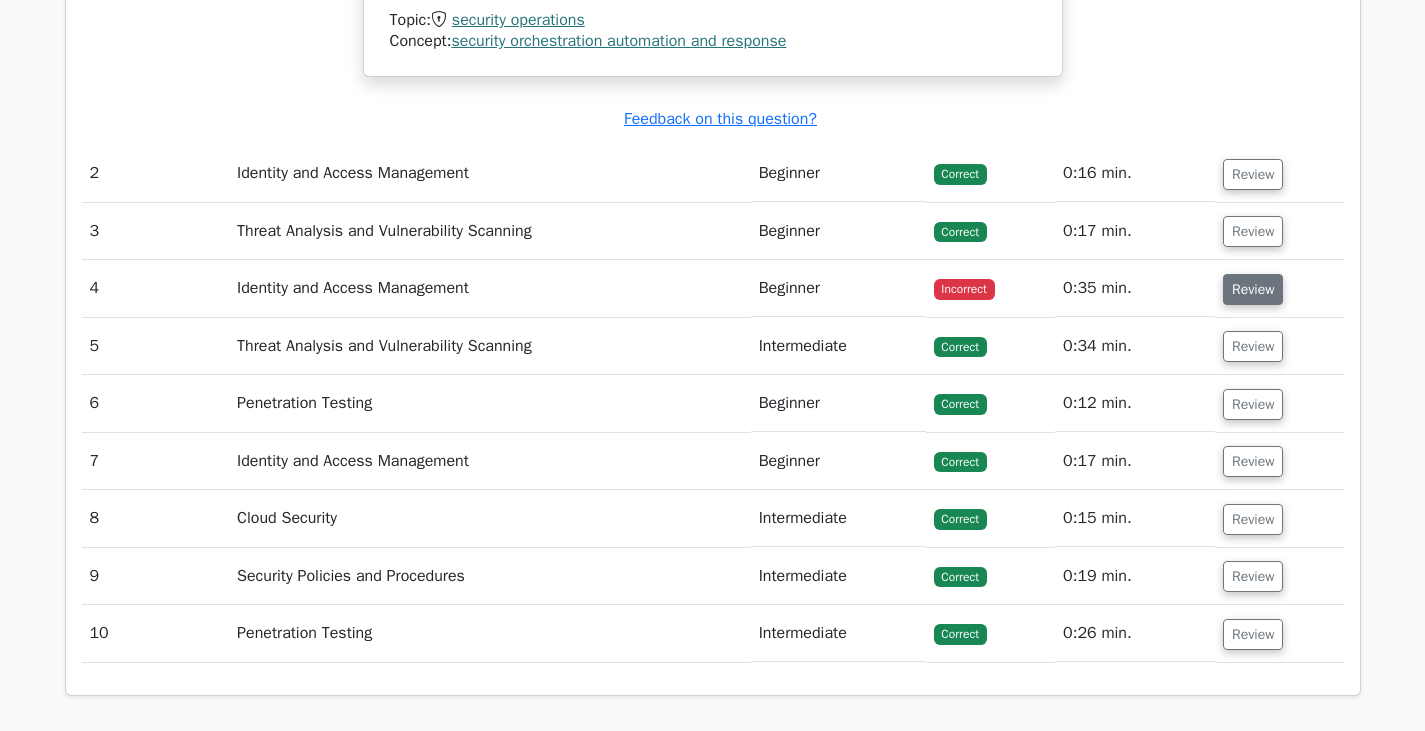 click on "Review" at bounding box center [1253, 289] 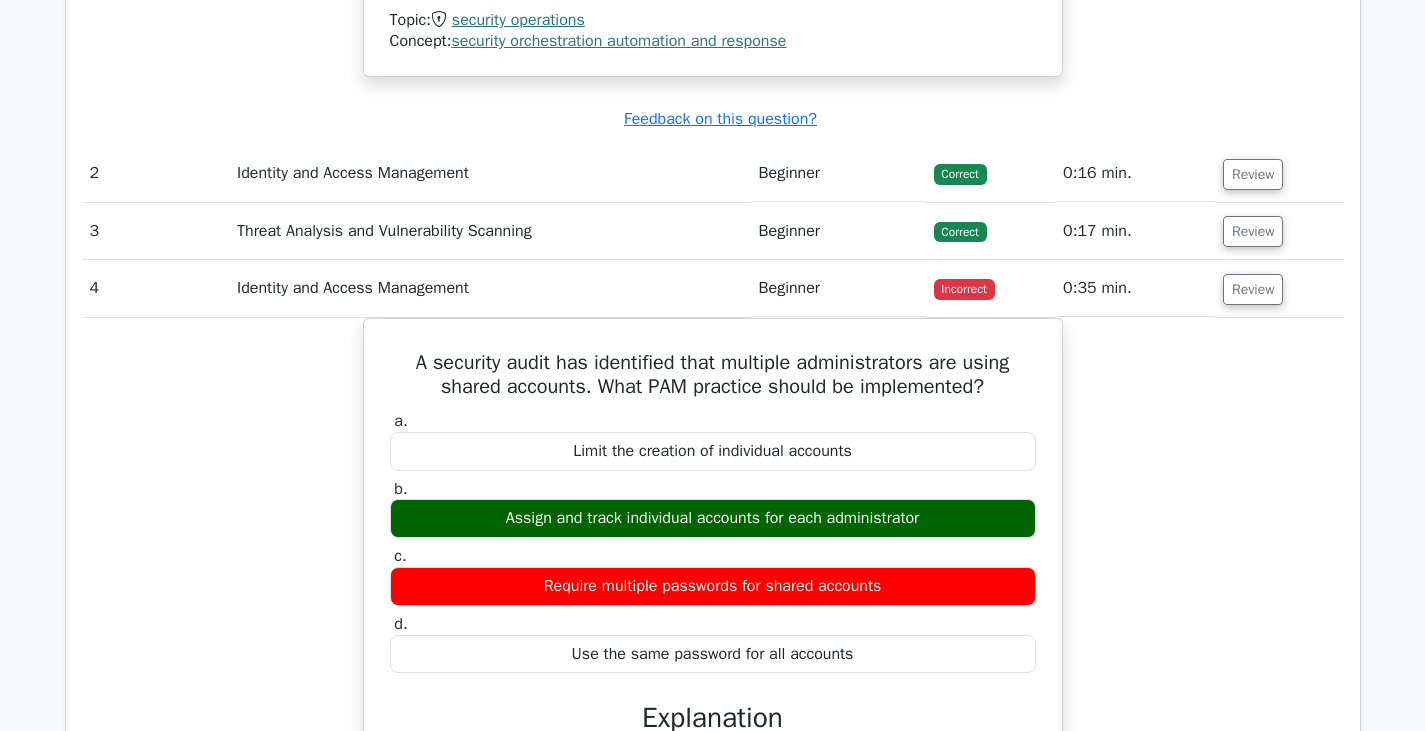 click on "A security audit has identified that multiple administrators are using shared accounts. What PAM practice should be implemented?
a.
Limit the creation of individual accounts
b.
c." at bounding box center [713, 699] 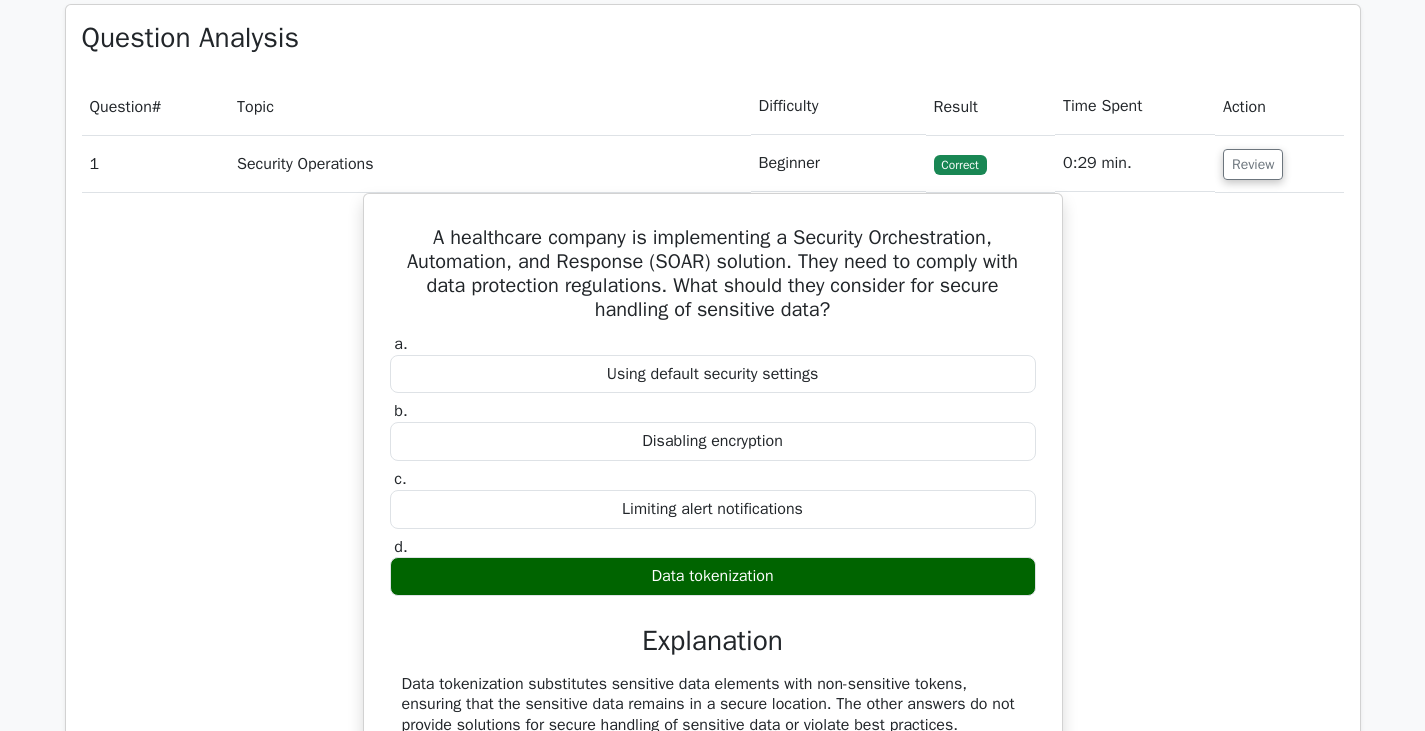 scroll, scrollTop: 1070, scrollLeft: 0, axis: vertical 